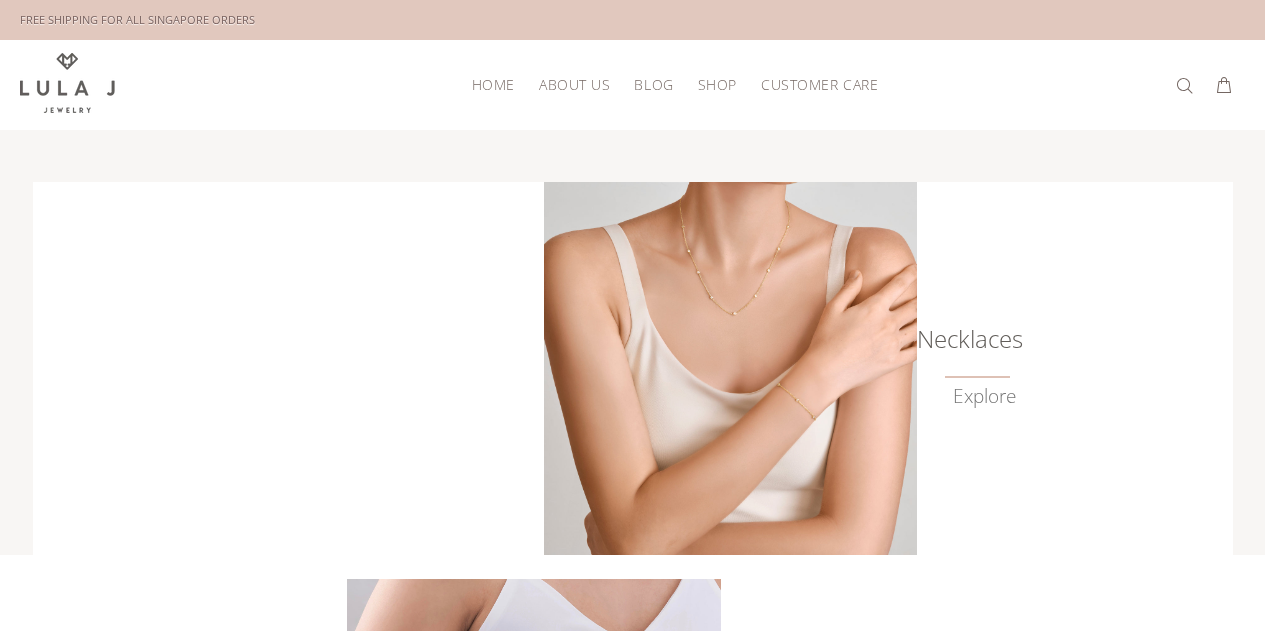 scroll, scrollTop: 0, scrollLeft: 0, axis: both 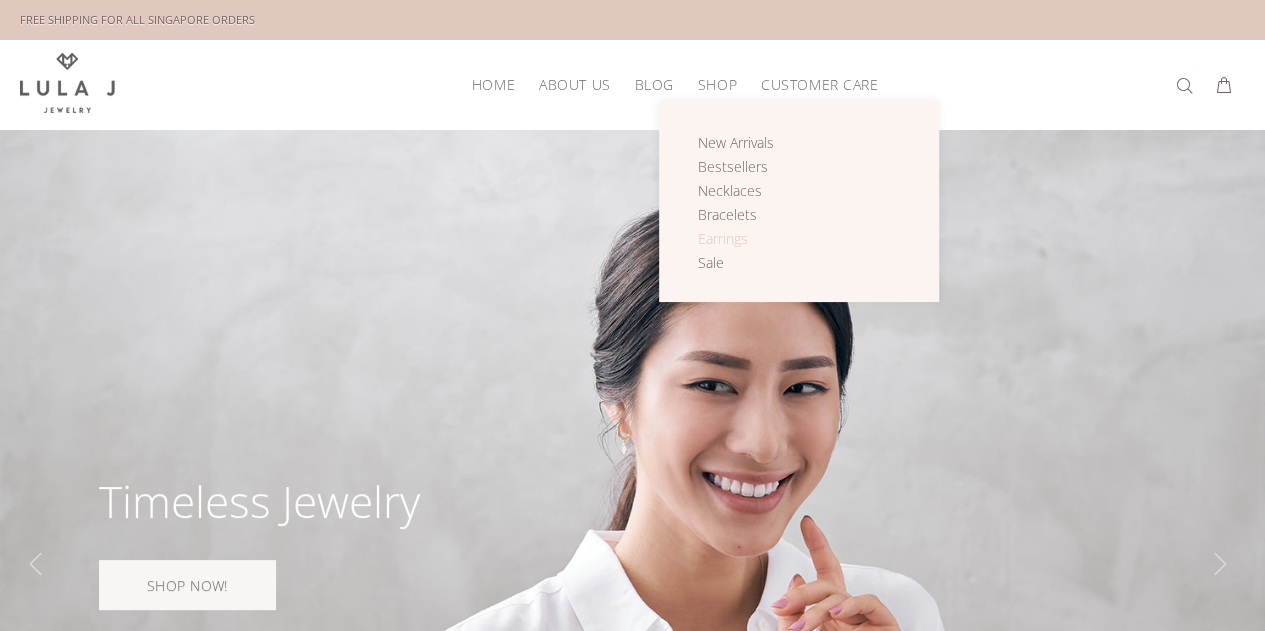 click on "Earrings" at bounding box center (723, 238) 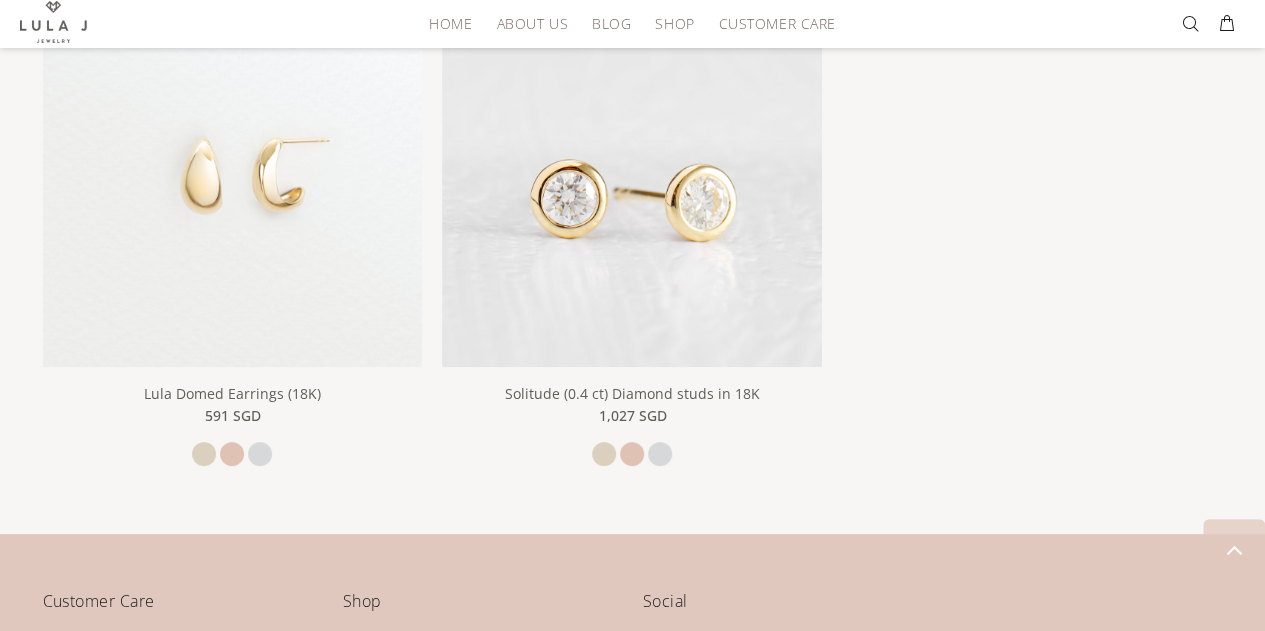 scroll, scrollTop: 3864, scrollLeft: 0, axis: vertical 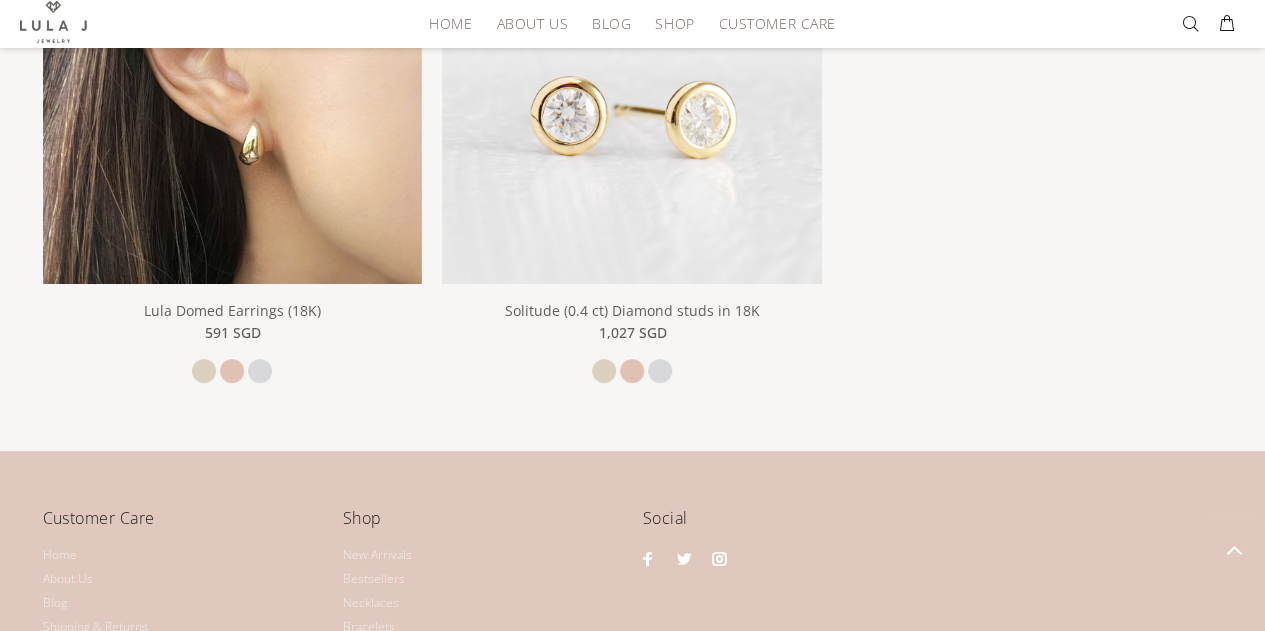 click at bounding box center [233, 94] 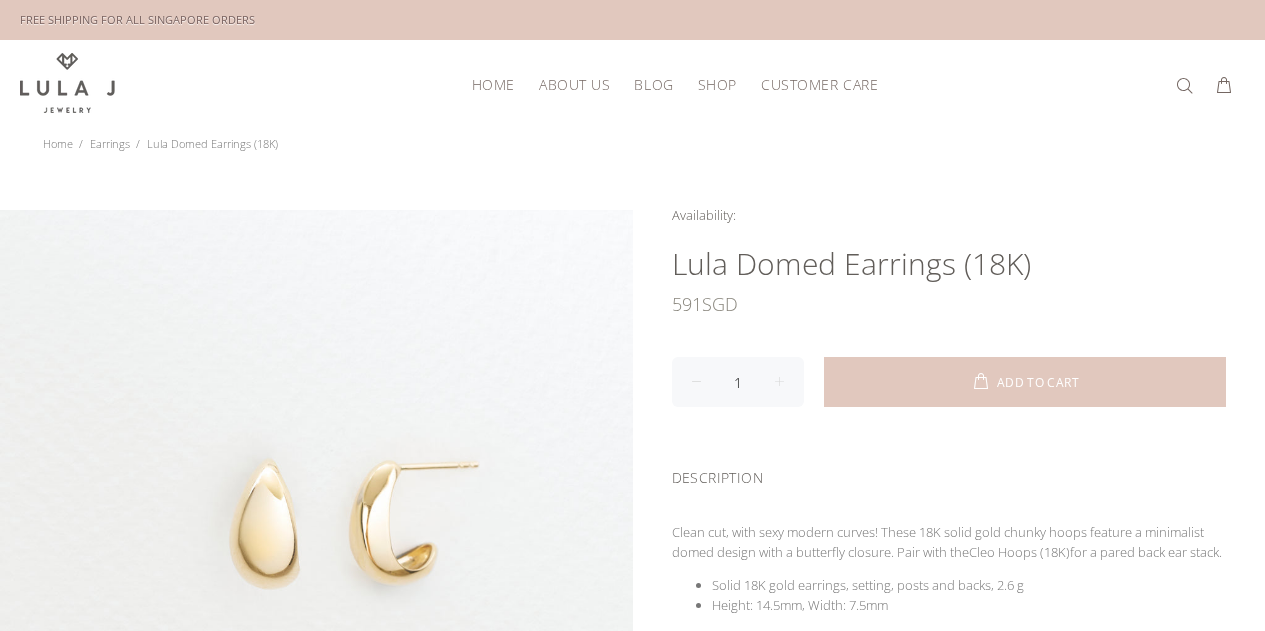 scroll, scrollTop: 0, scrollLeft: 0, axis: both 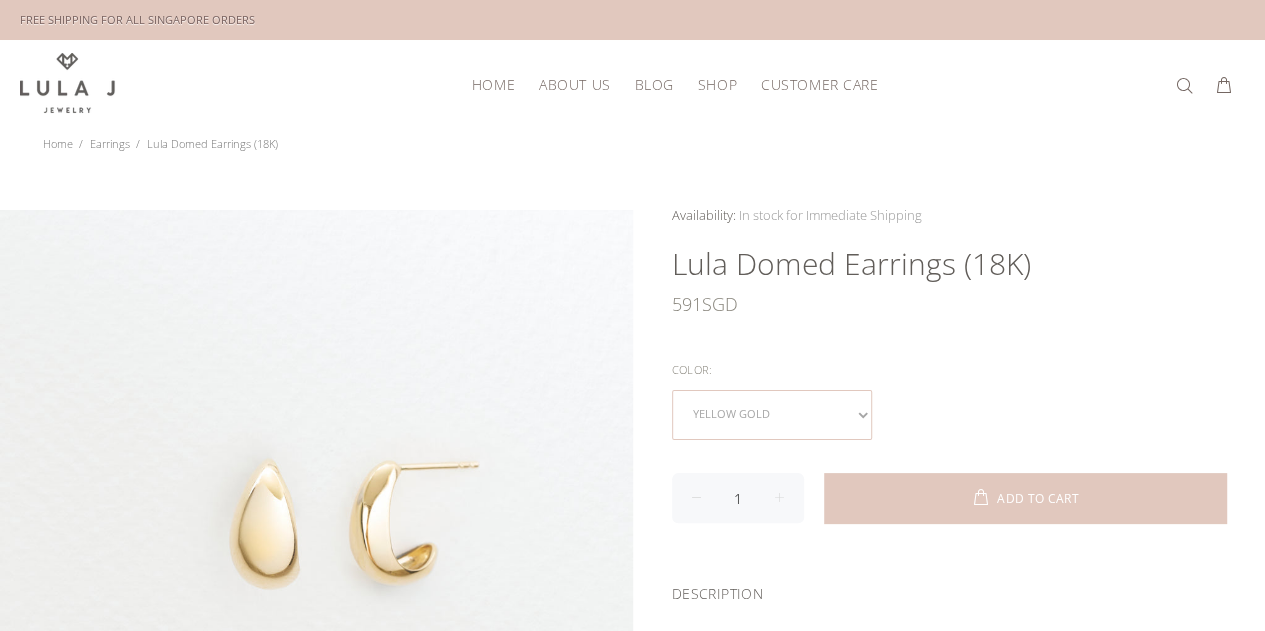 click on "yellow gold rose gold white gold" at bounding box center (772, 415) 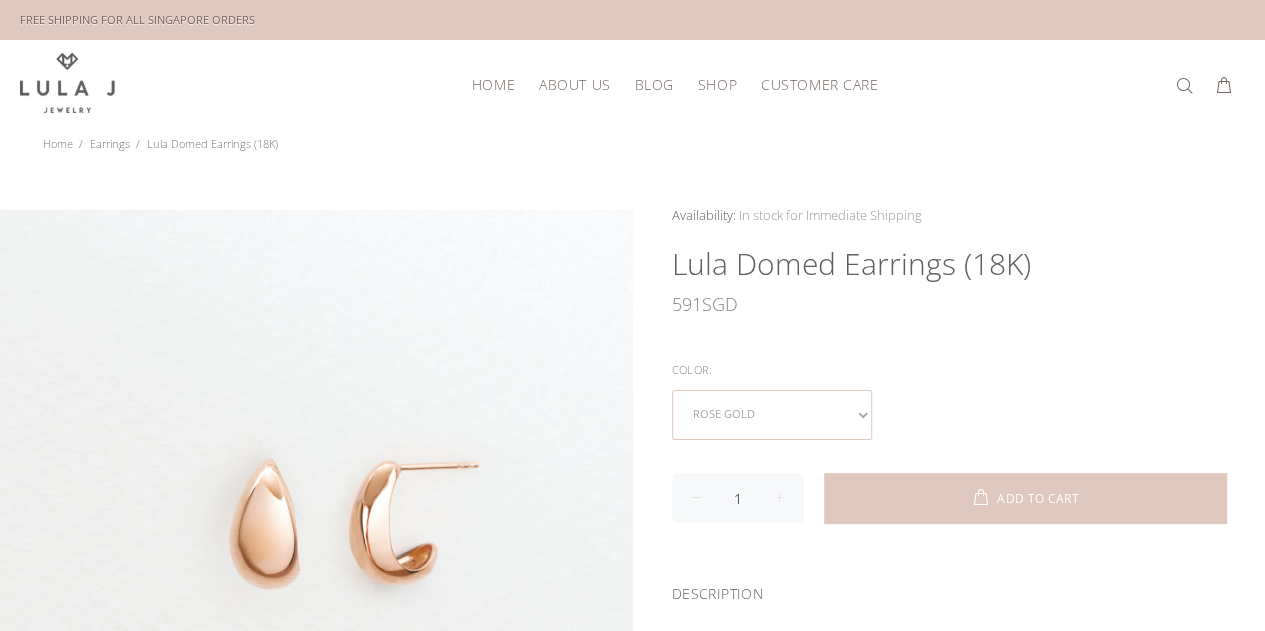 click on "yellow gold rose gold white gold" at bounding box center (772, 415) 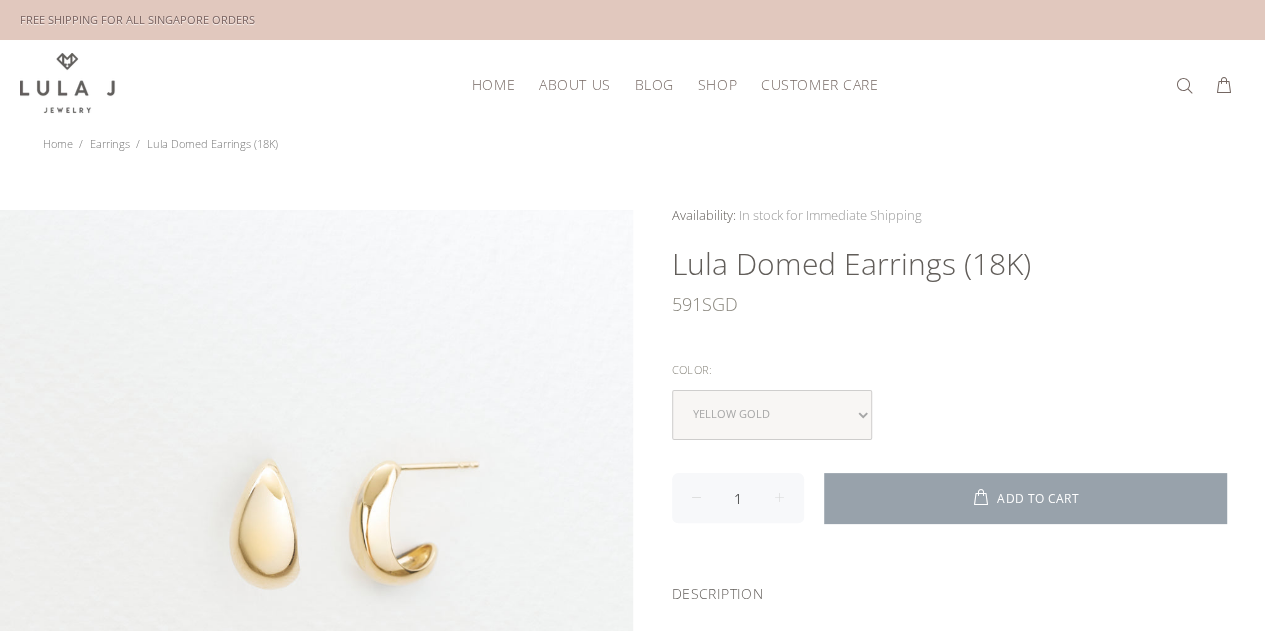 click on "ADD TO CART" at bounding box center (1025, 498) 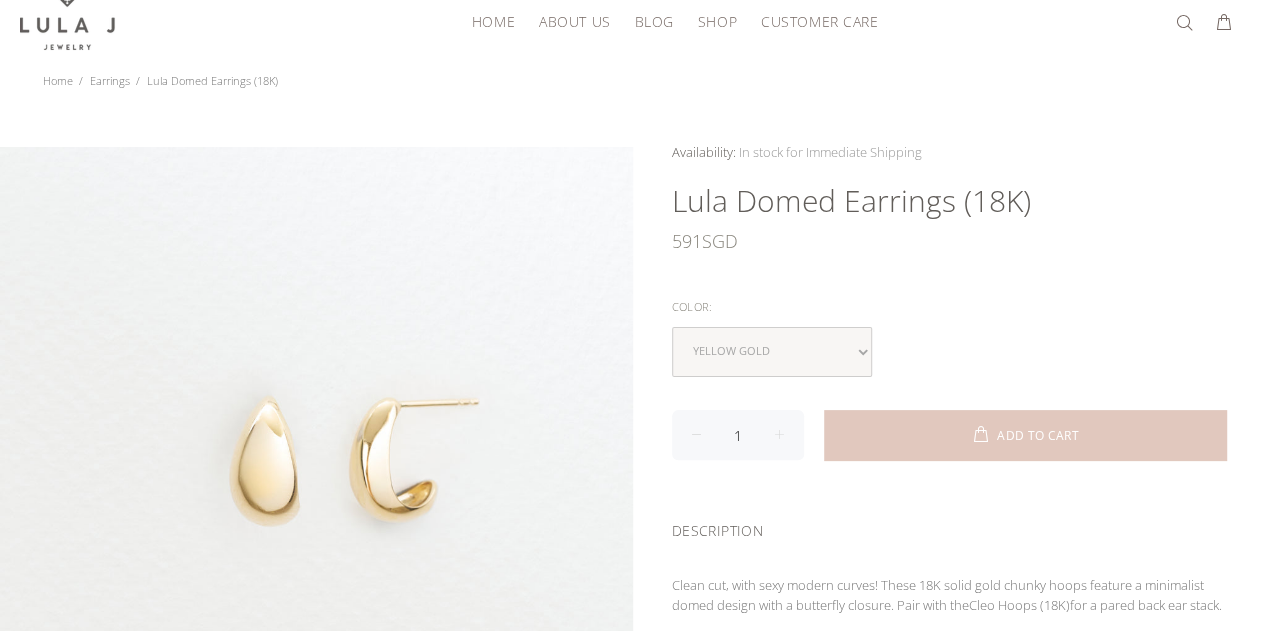 scroll, scrollTop: 64, scrollLeft: 0, axis: vertical 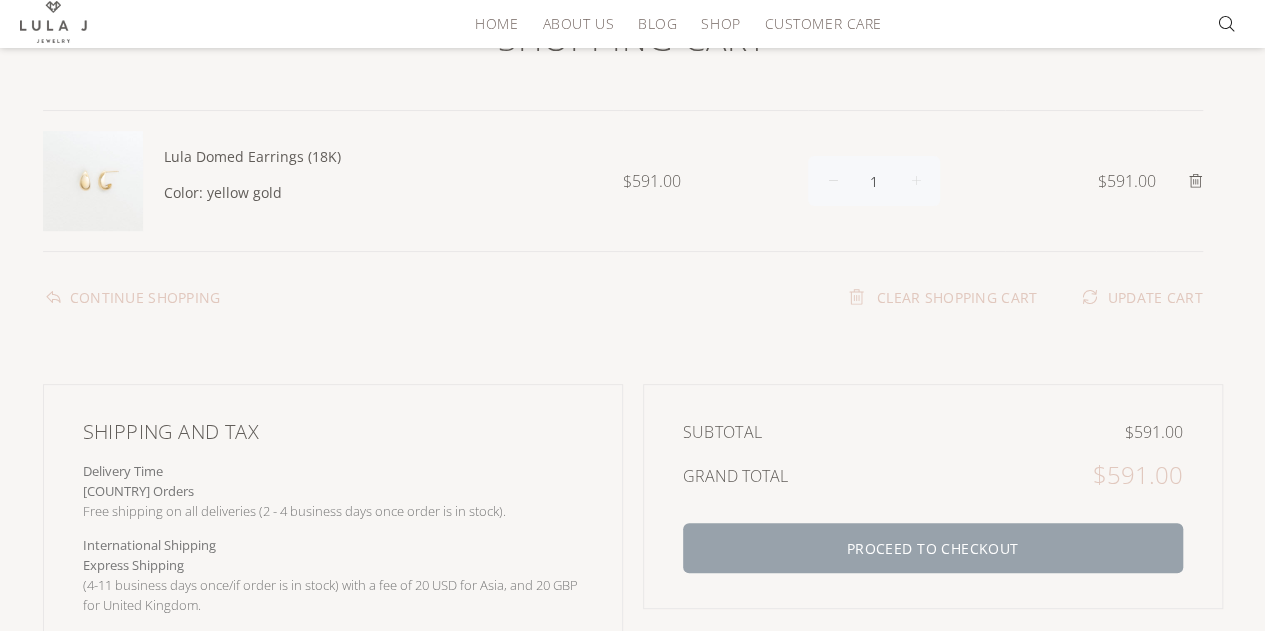 click on "PROCEED TO CHECKOUT" at bounding box center [933, 548] 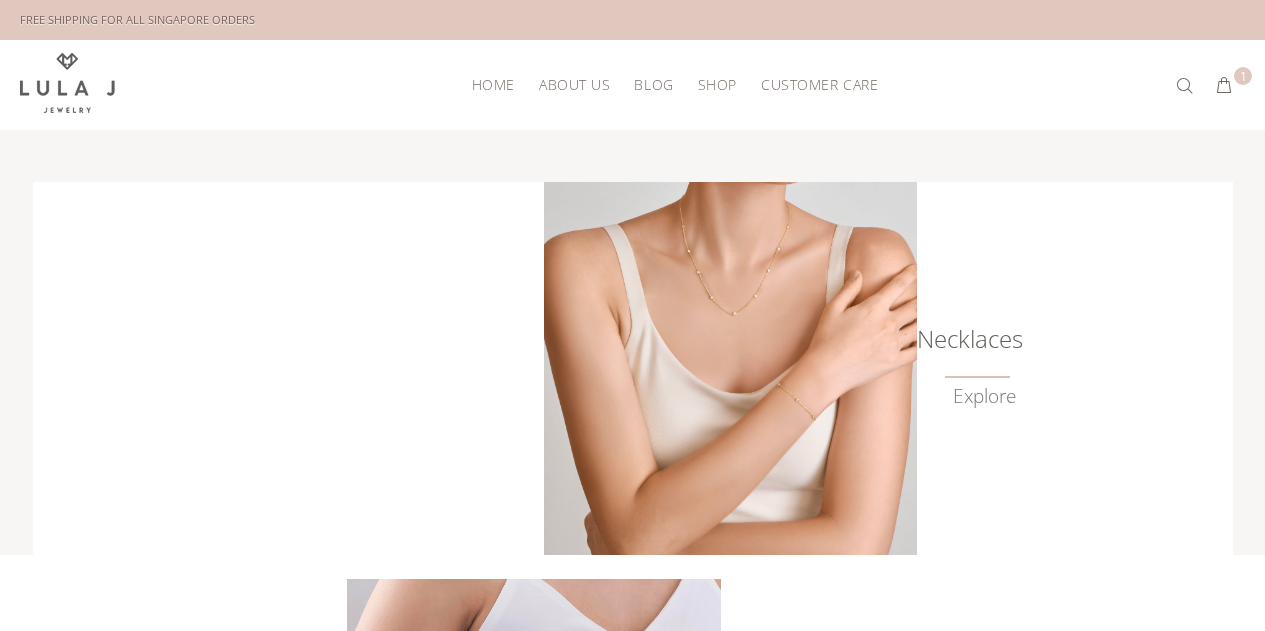scroll, scrollTop: 0, scrollLeft: 0, axis: both 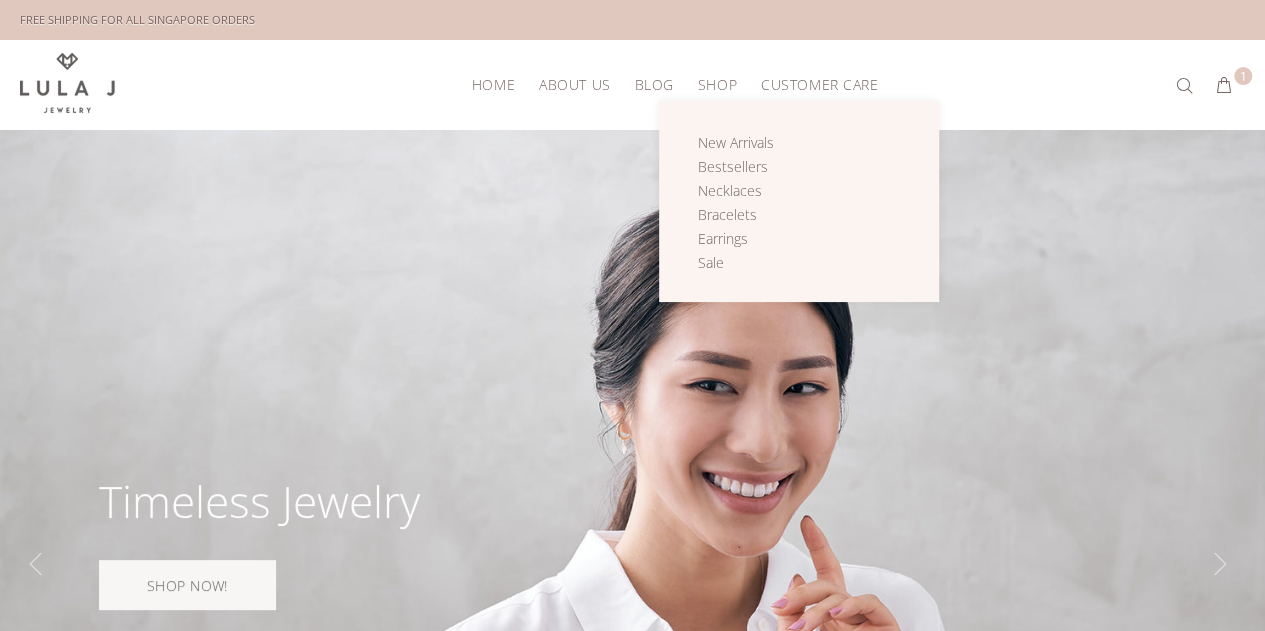 click on "Shop" at bounding box center (717, 84) 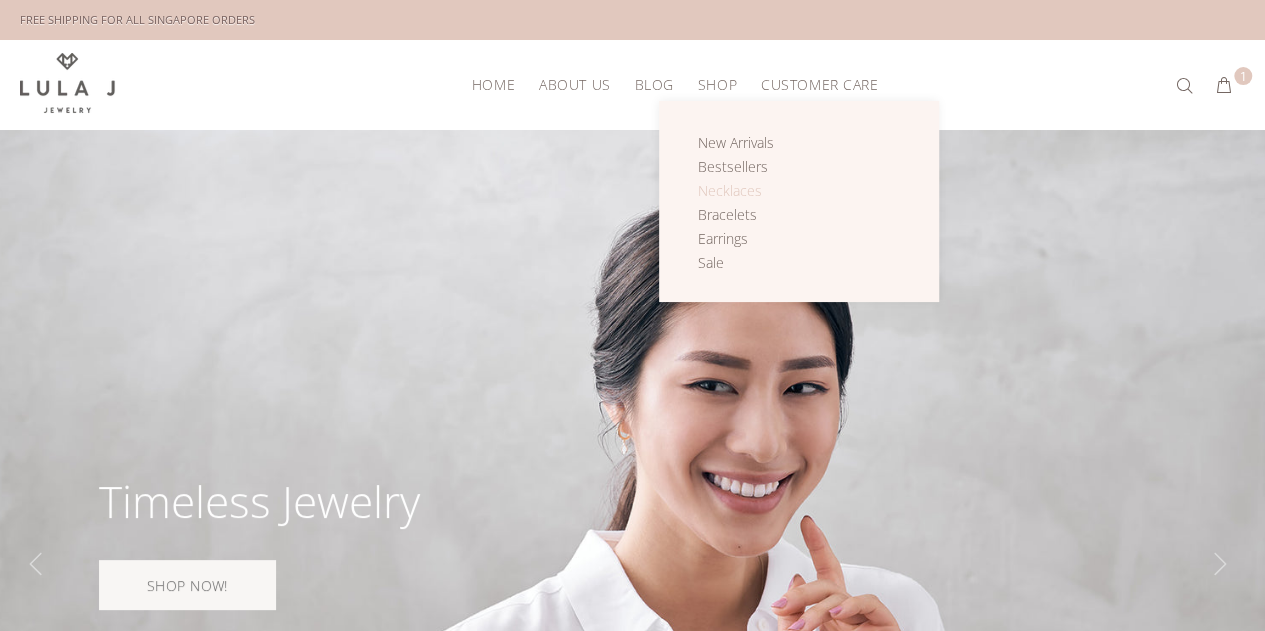 click on "Necklaces" at bounding box center (730, 190) 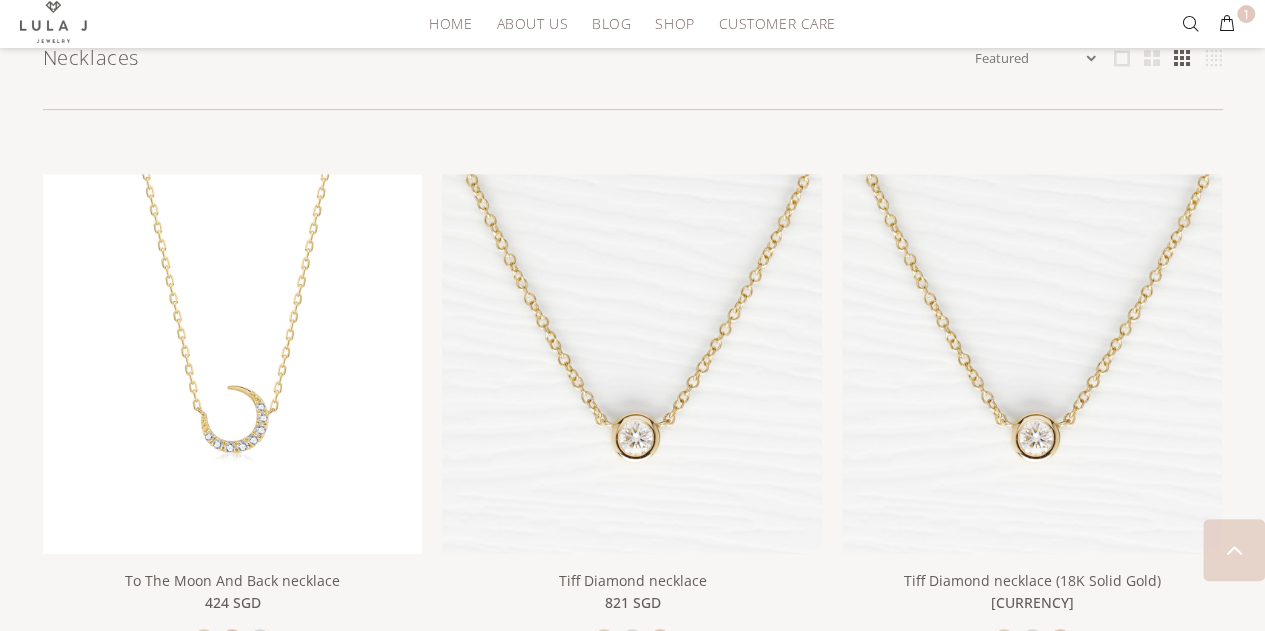 scroll, scrollTop: 0, scrollLeft: 0, axis: both 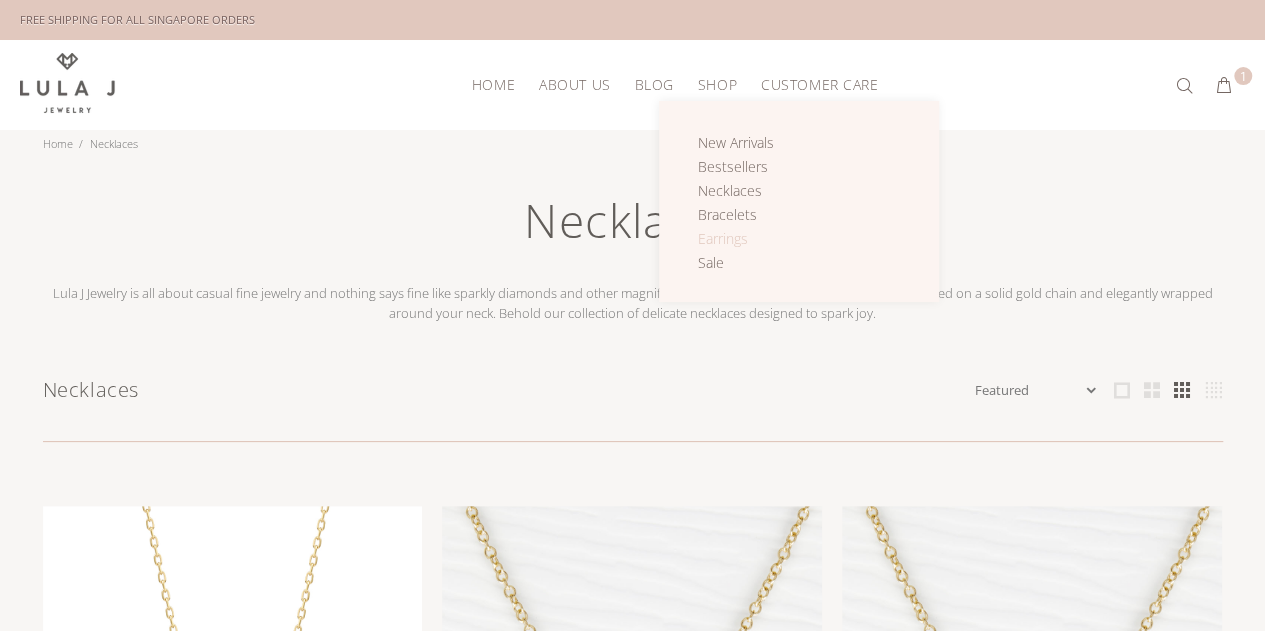 click on "Earrings" at bounding box center (723, 238) 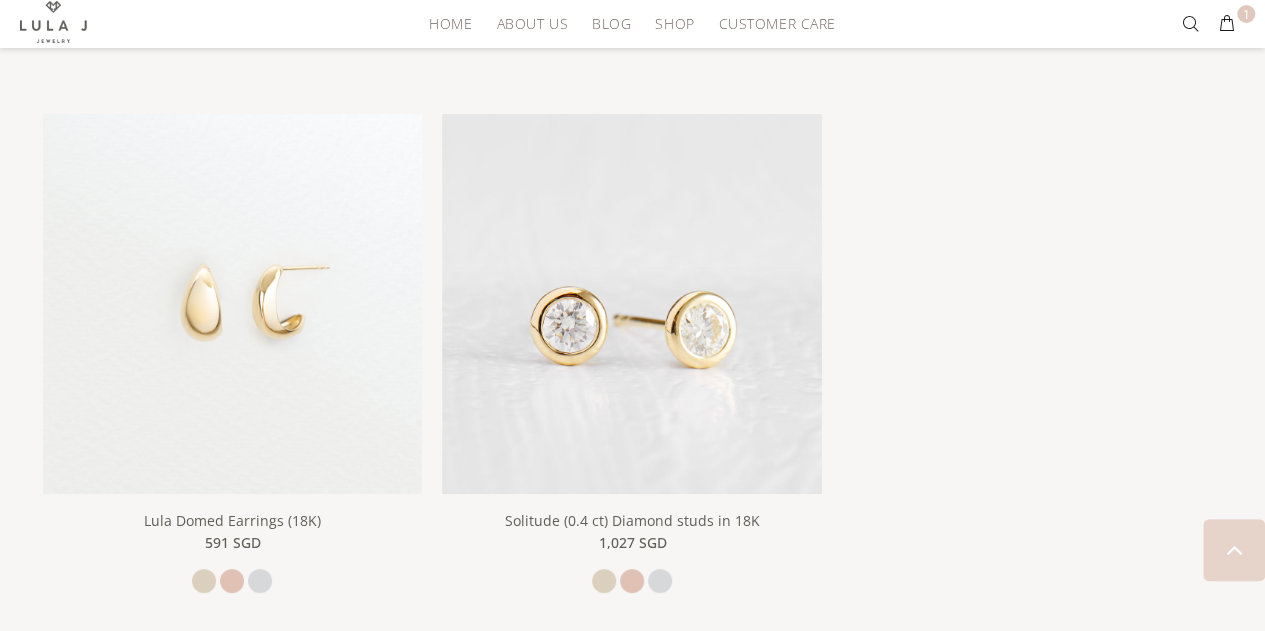 scroll, scrollTop: 3720, scrollLeft: 0, axis: vertical 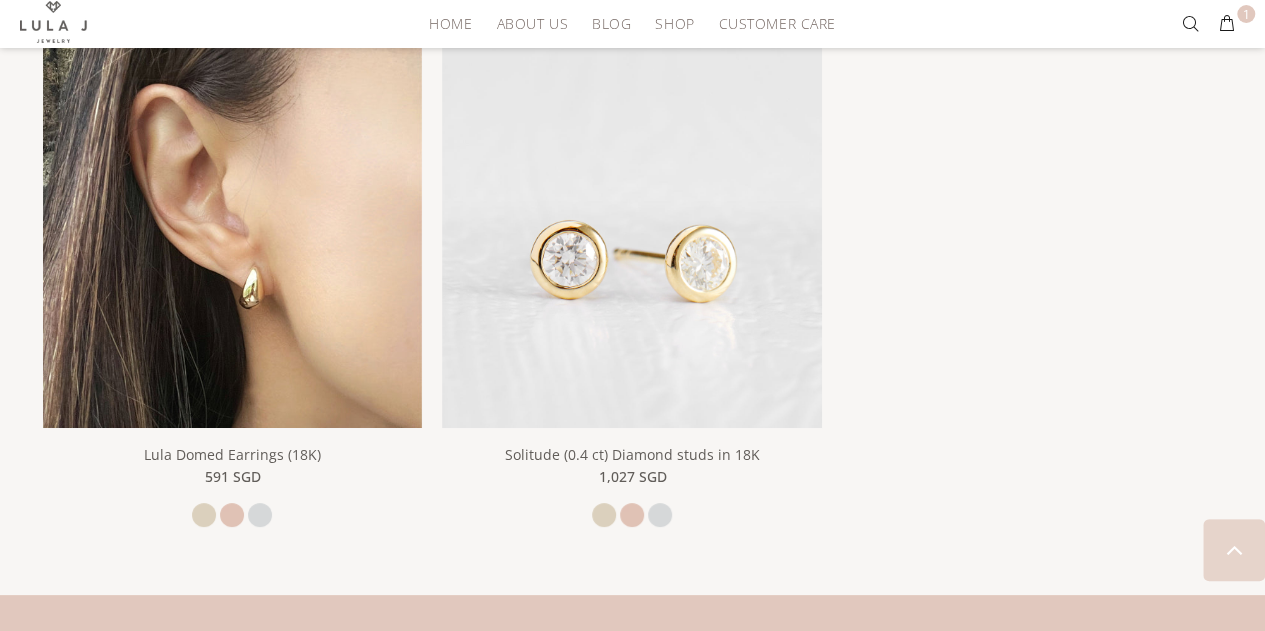click at bounding box center (233, 238) 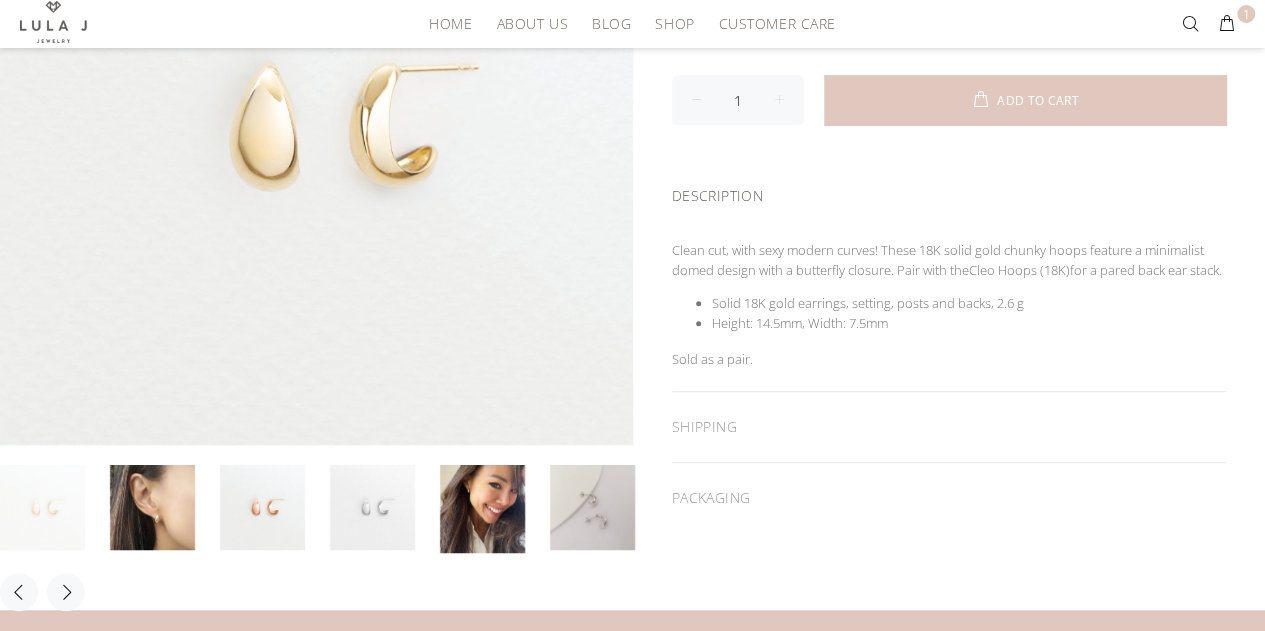 scroll, scrollTop: 400, scrollLeft: 0, axis: vertical 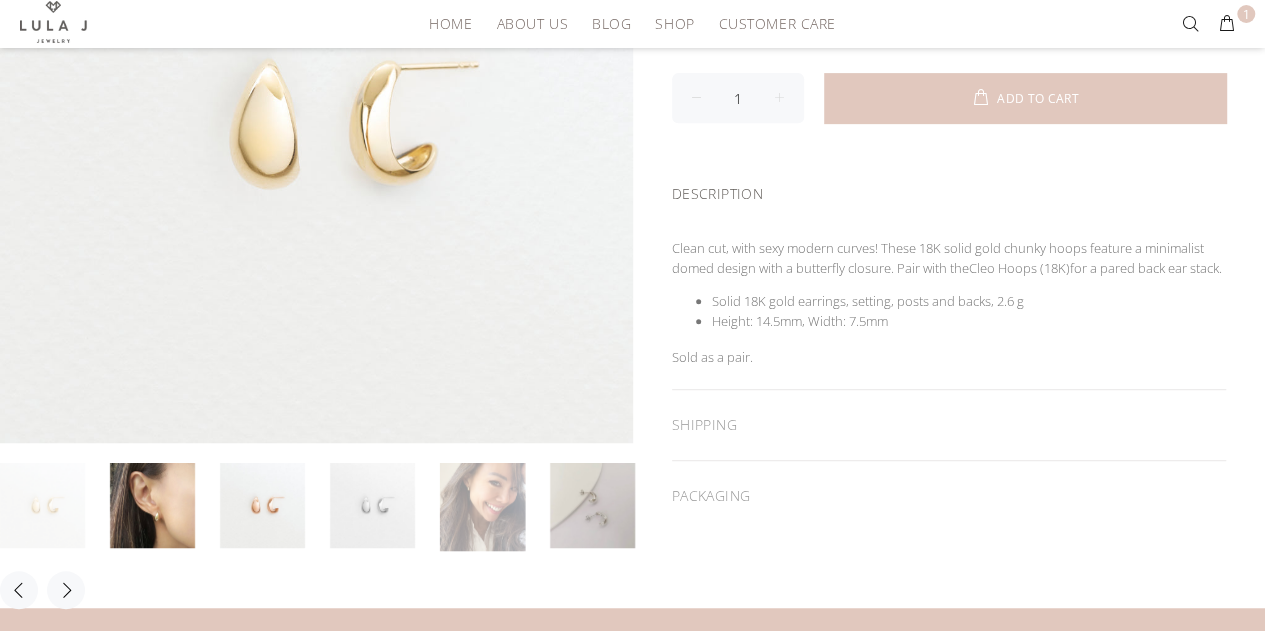 click at bounding box center (482, 507) 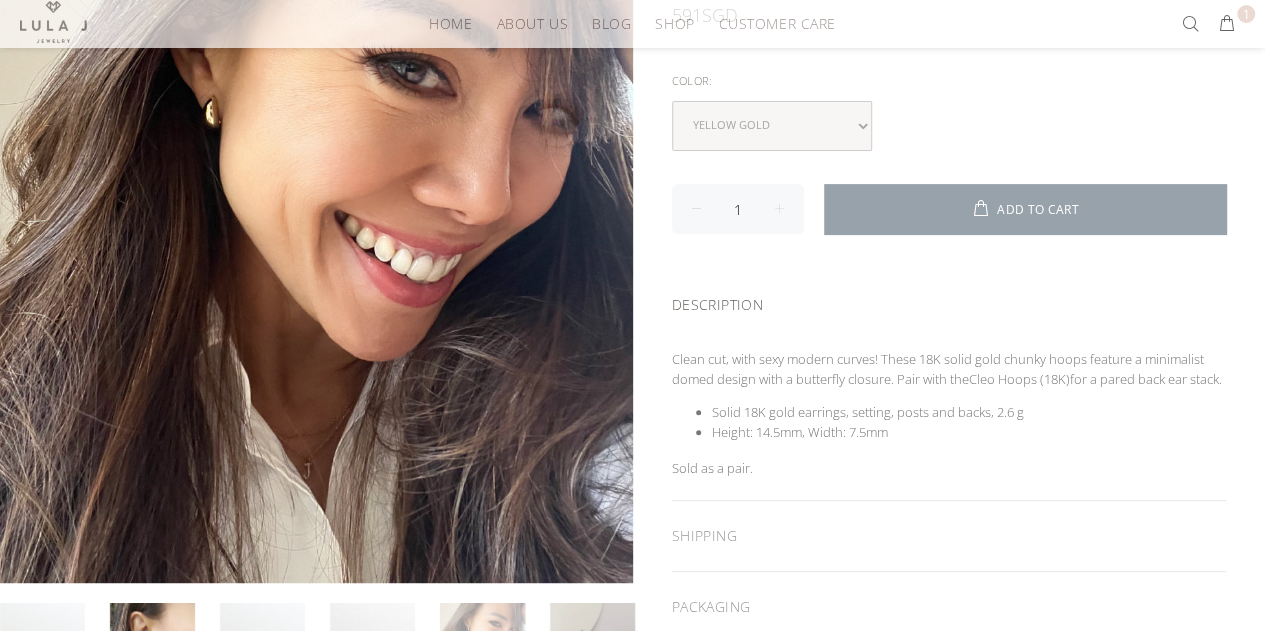 scroll, scrollTop: 440, scrollLeft: 0, axis: vertical 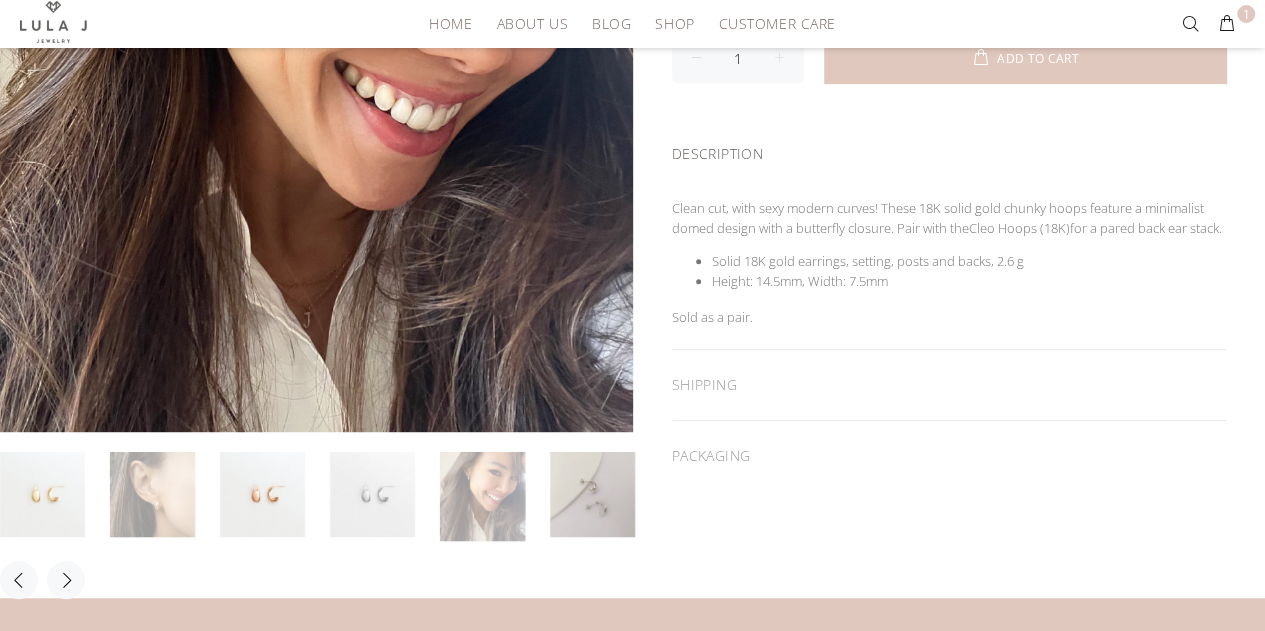 click at bounding box center [152, 494] 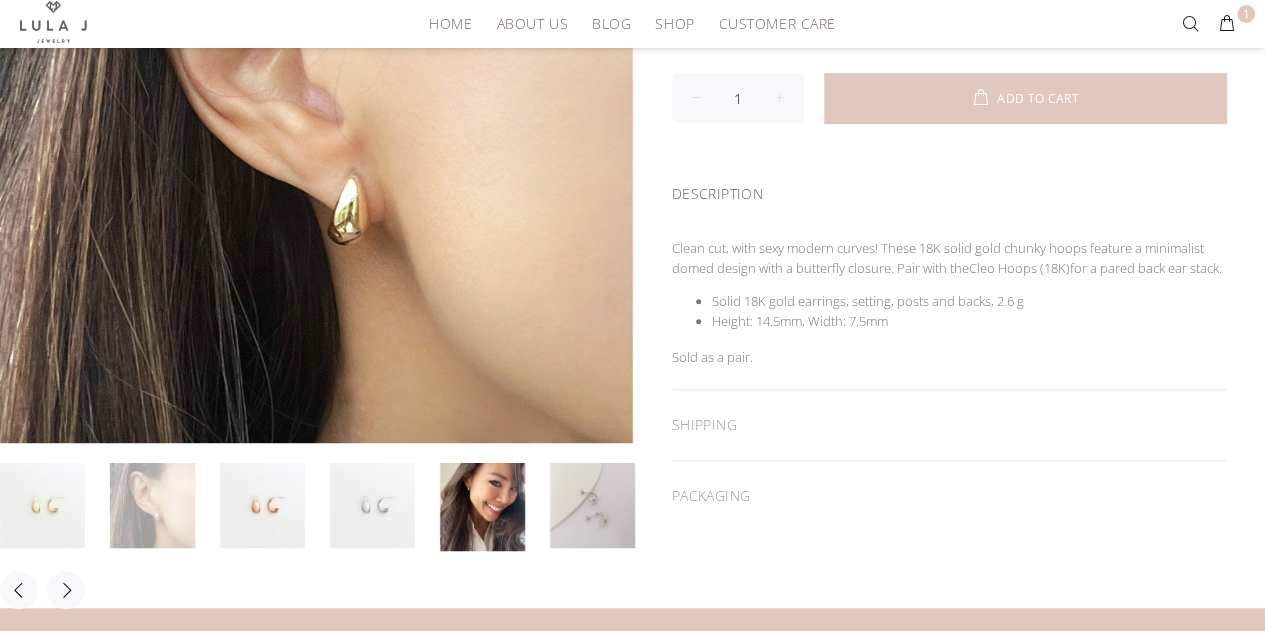 scroll, scrollTop: 360, scrollLeft: 0, axis: vertical 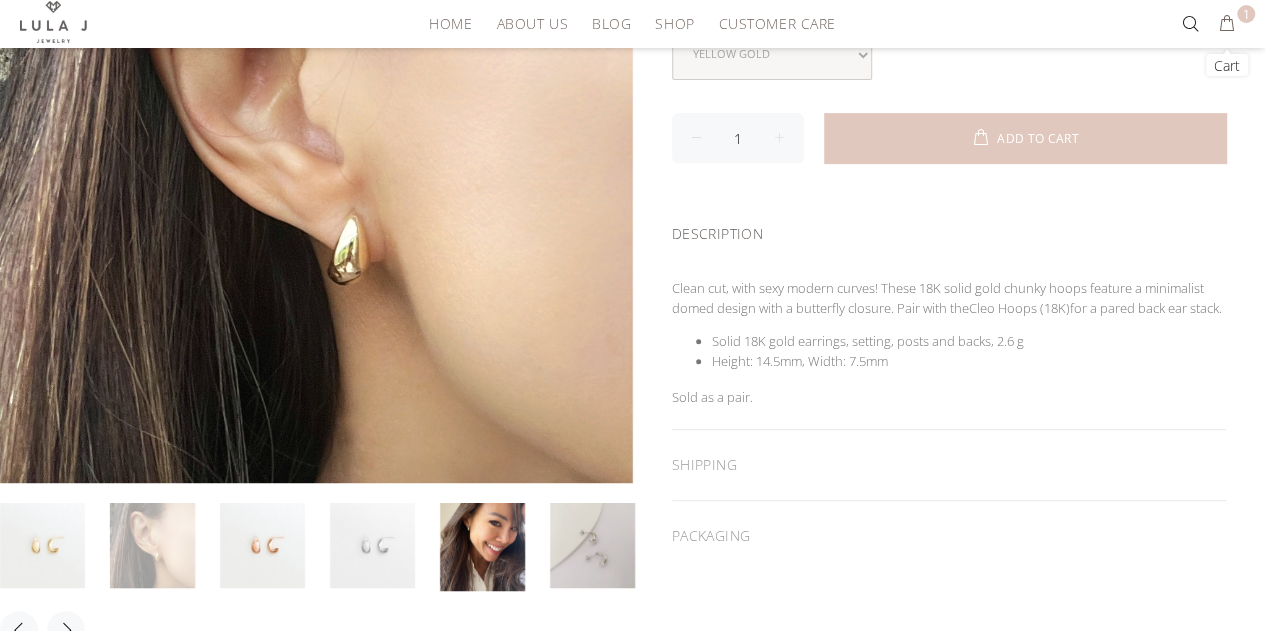 click on "1" at bounding box center [1227, 24] 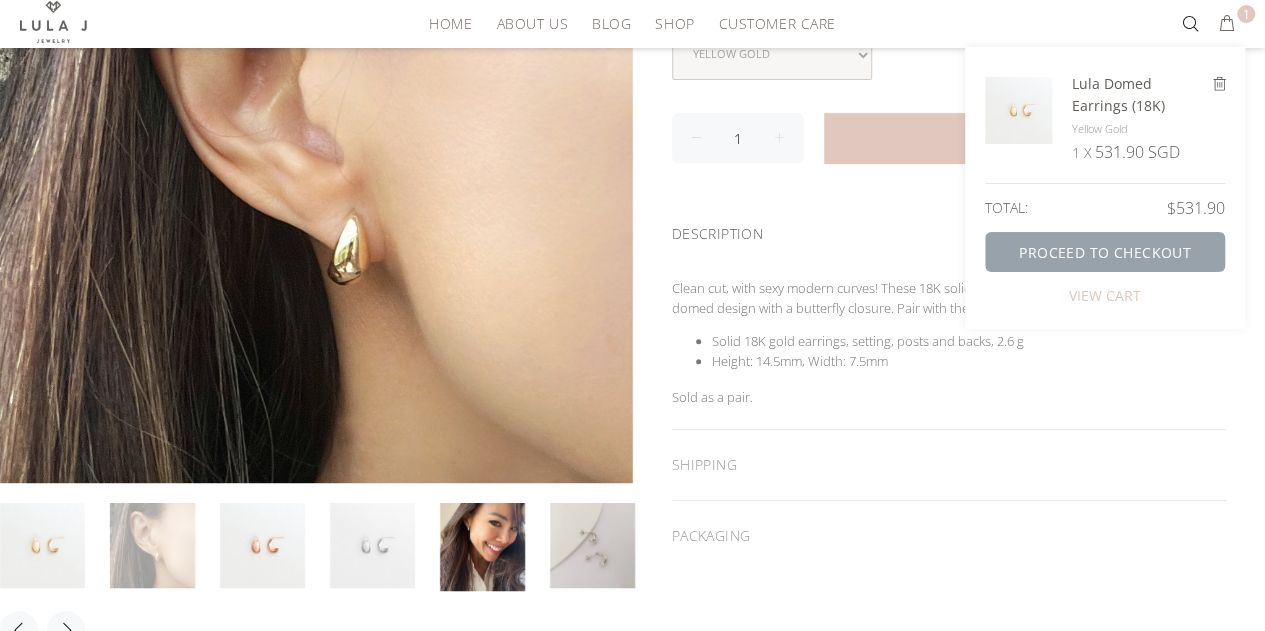 click on "PROCEED TO CHECKOUT" at bounding box center [1105, 252] 